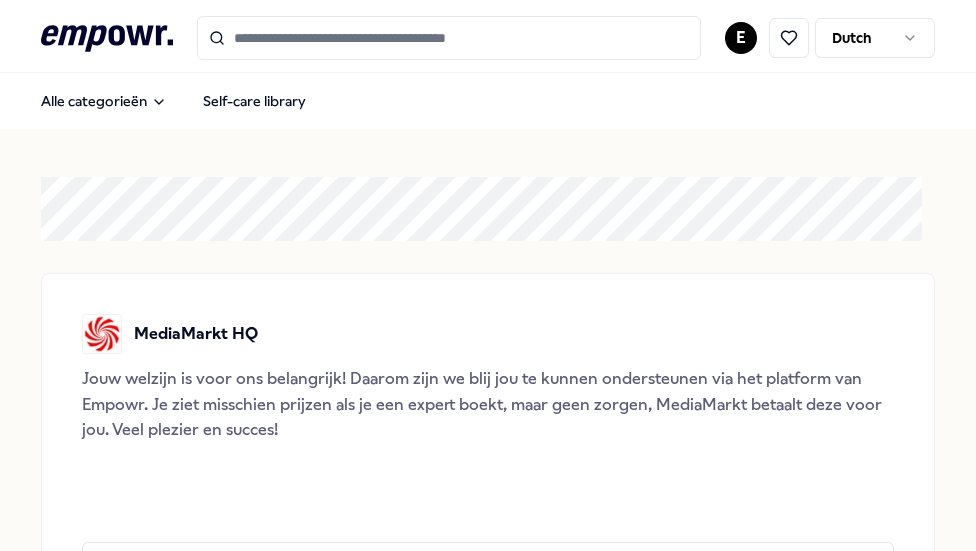 scroll, scrollTop: 0, scrollLeft: 0, axis: both 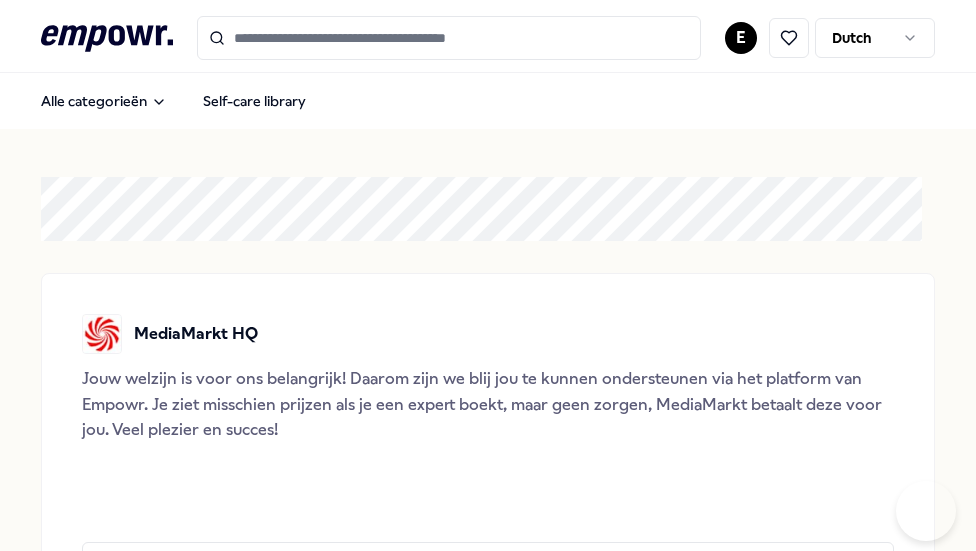 click on ".empowr-logo_svg__cls-1{fill:#03032f} E Dutch Alle categorieën   Self-care library MediaMarkt HQ Jouw welzijn is voor ons belangrijk! Daarom zijn we blij jou te kunnen ondersteunen via het platform van Empowr.  Je ziet misschien prijzen als je een expert boekt, maar geen zorgen, MediaMarkt betaalt deze voor jou. Veel plezier en succes! Bekijk al het aanbod Weten wat het best bij jou past? We bieden je gratis hulp om het best passende aanbod te vinden. Adviesgesprek We bieden je een gratis gesprek van 30 minuten met onze well-being adviseur. Deze helpt je met het vinden van de beste match op ons platform. Plan een gratis gesprek Categorieën Coaching Psychologen Adem Slaap Mindfulness & Meditatie Training & Workshops Voeding & Levensstijl Financieel Team & Organisatie Managers Coaching Psychologen Adem Slaap Mindfulness & Meditatie Training & Workshops Voeding & Levensstijl Financieel Team & Organisatie Managers Jezelf ontwikkelen als leider 1:1 Leaders Coach Consult Adviesgesprek inplannen 17 jul 2025, 12:00" at bounding box center [488, 275] 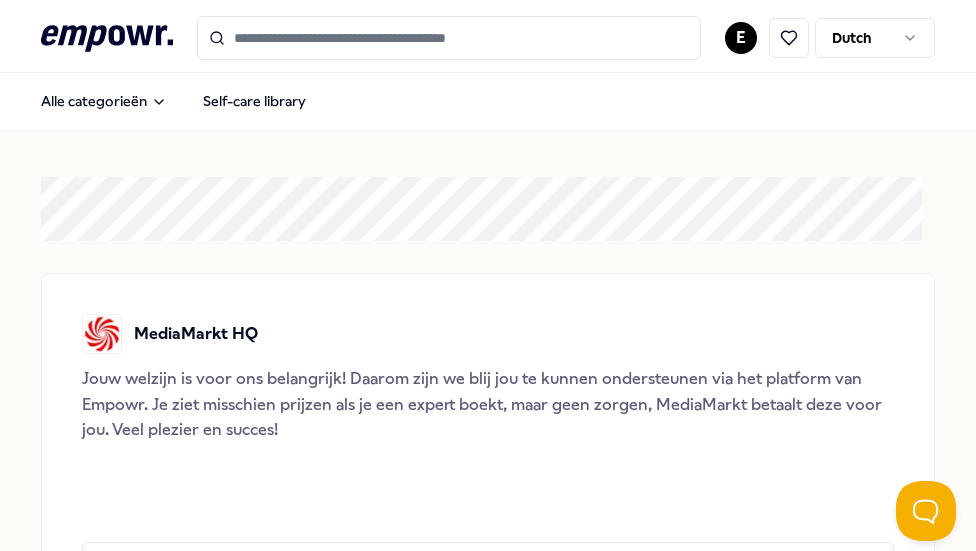 scroll, scrollTop: 0, scrollLeft: 0, axis: both 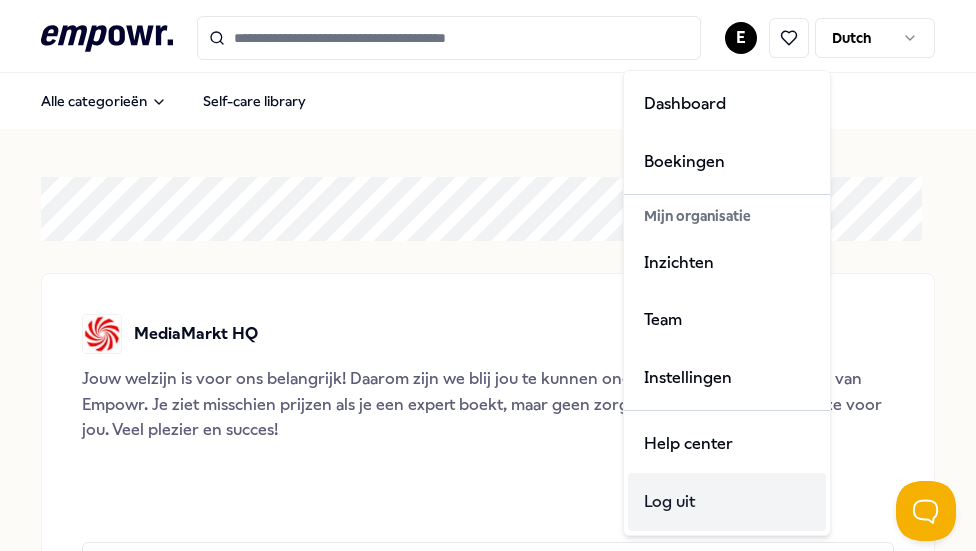 click on "Log uit" at bounding box center (727, 502) 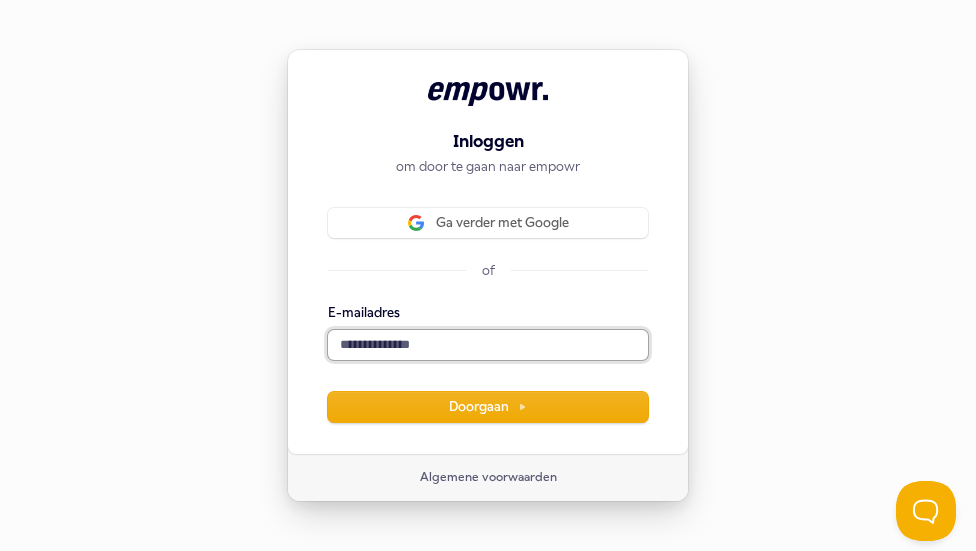 click on "E-mailadres" at bounding box center (488, 345) 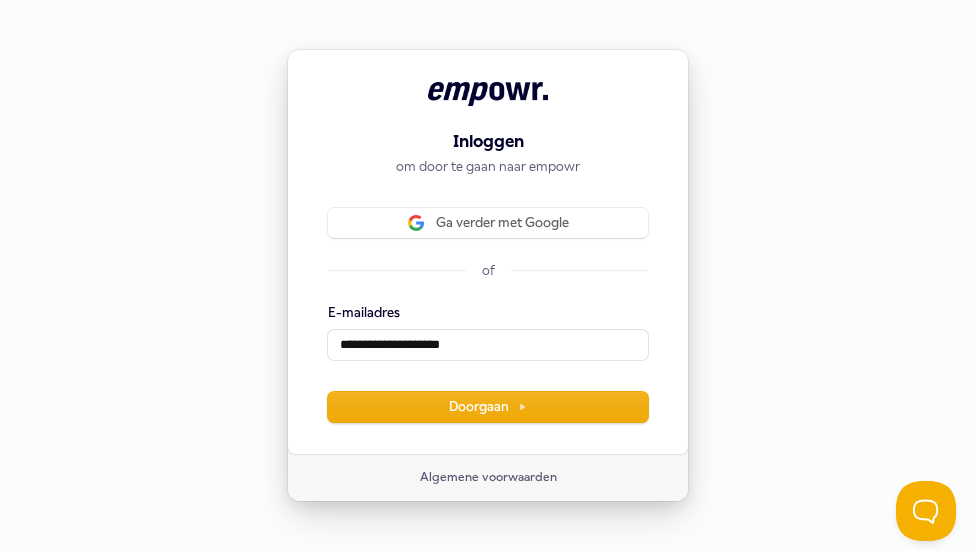 click on "**********" at bounding box center (488, 363) 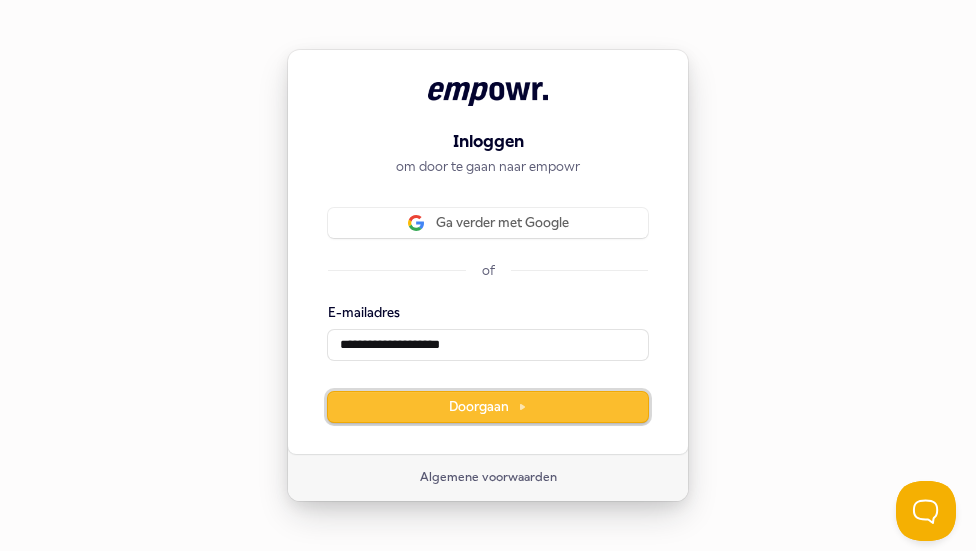click on "Doorgaan" at bounding box center (488, 407) 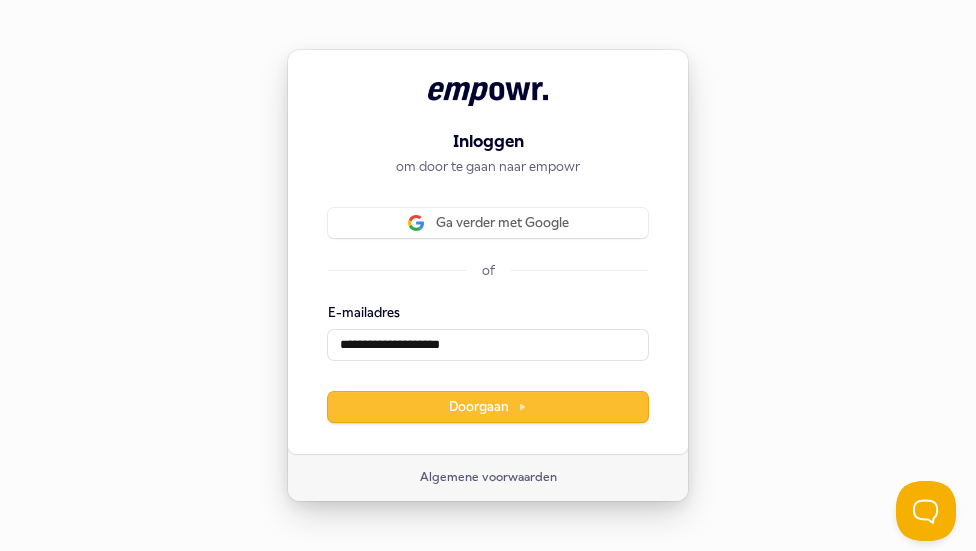 type on "**********" 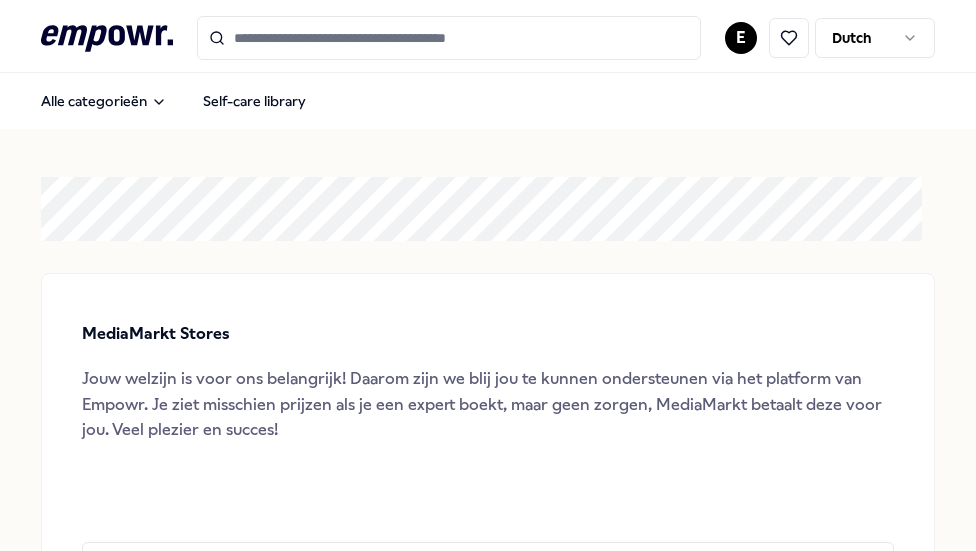 scroll, scrollTop: 0, scrollLeft: 0, axis: both 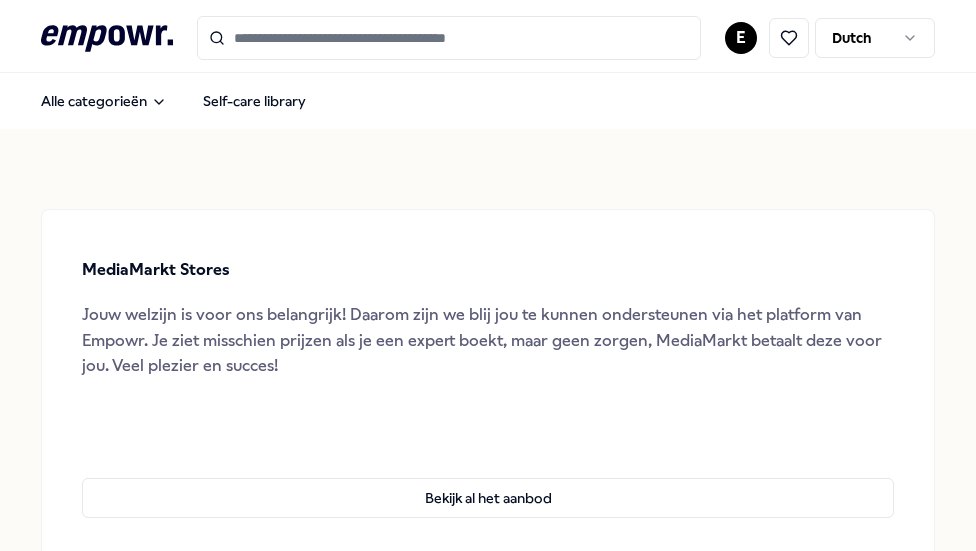 click at bounding box center [786, 38] 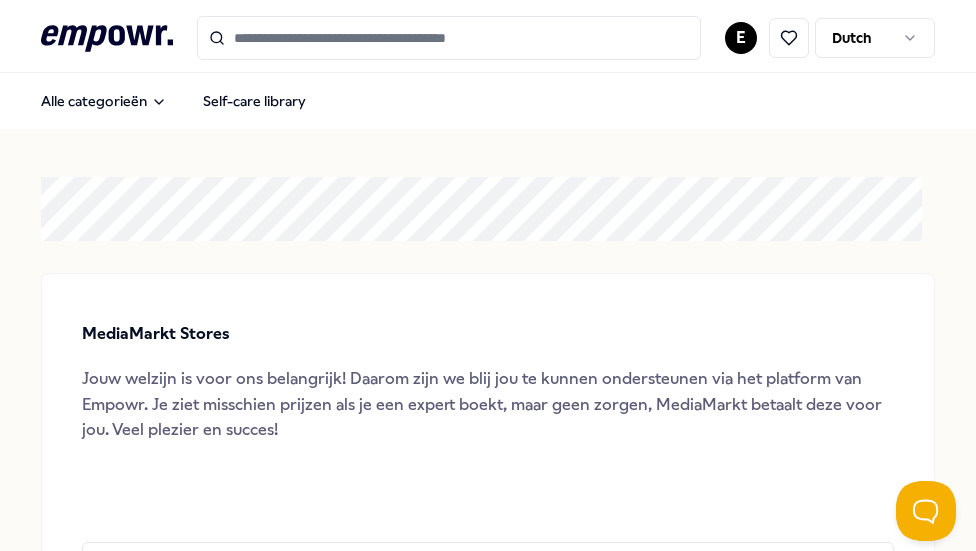 scroll, scrollTop: 0, scrollLeft: 0, axis: both 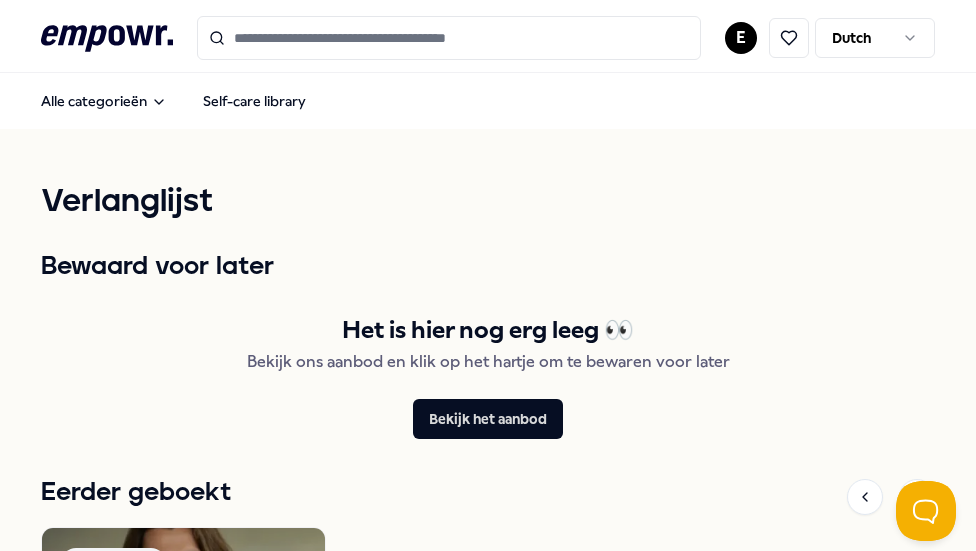 click on ".empowr-logo_svg__cls-1{fill:#03032f} E Dutch Alle categorieën   Self-care library Verlanglijst Bewaard voor later Het is hier nog erg leeg 👀 Bekijk ons aanbod en klik op het hartje om te bewaren voor later [PERSON_NAME] het aanbod Eerder geboekt Coaching Regio  West  NL    + 1 Persoonlijk leiderschap [PERSON_NAME] Begeleiding in persoonlijk leiderschap om patronen te doorbreken en doelen te
bereiken via bewustwording en actie. Engels, Nederlands Vanaf  € 150,- Legal & Privacy" at bounding box center (488, 275) 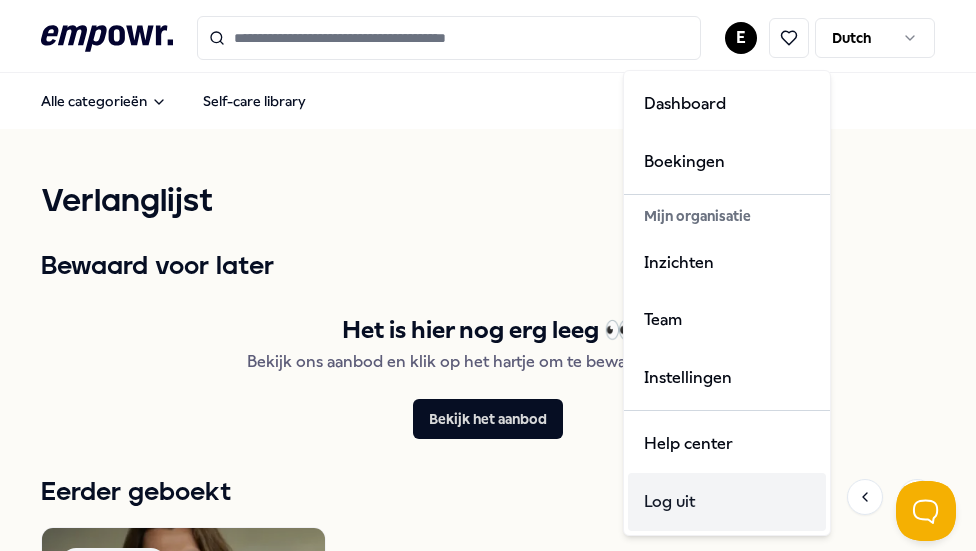 click on "Log uit" at bounding box center (727, 502) 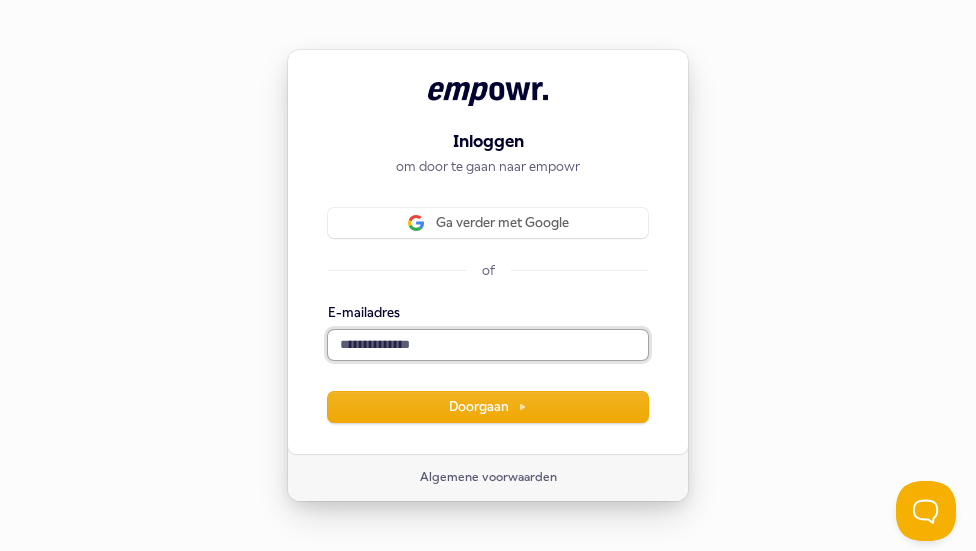 click on "E-mailadres" at bounding box center (488, 345) 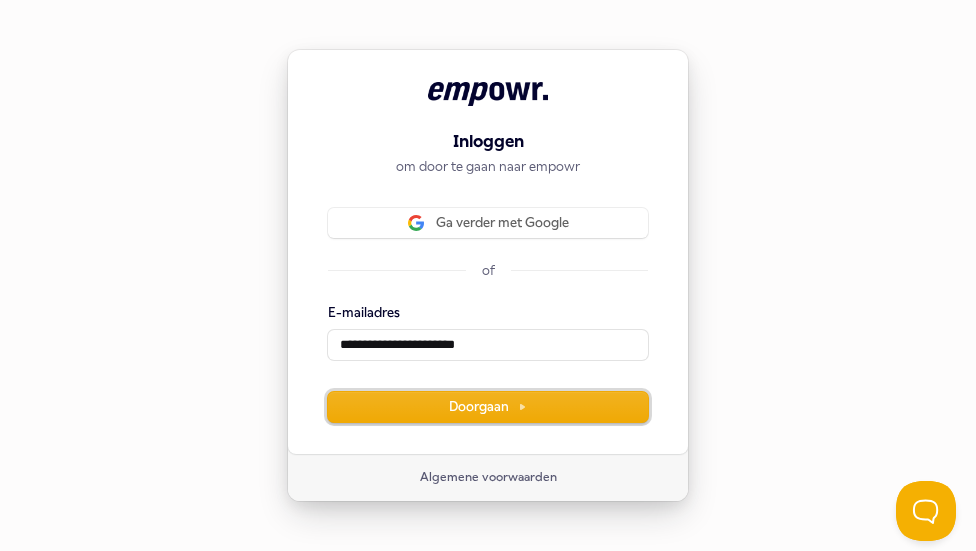 click on "Doorgaan" at bounding box center (488, 407) 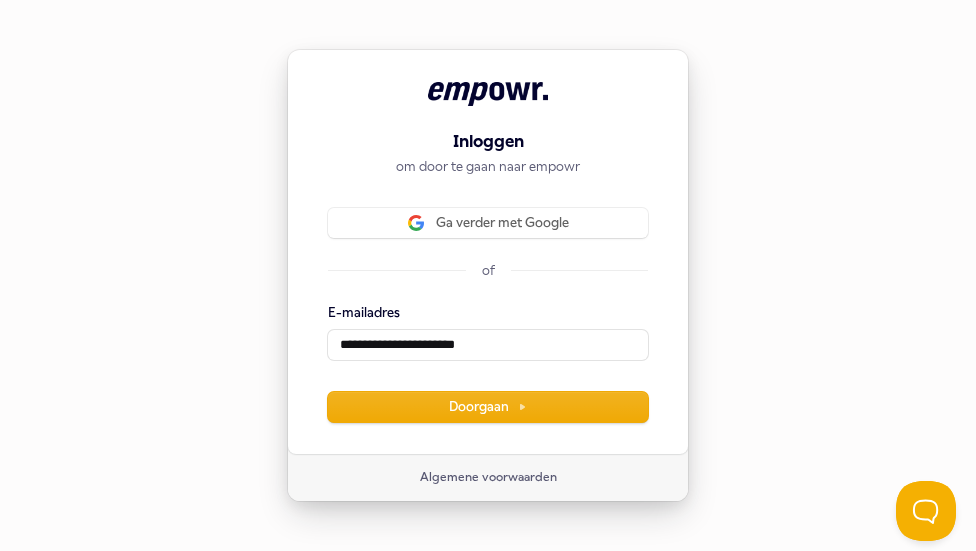 type on "**********" 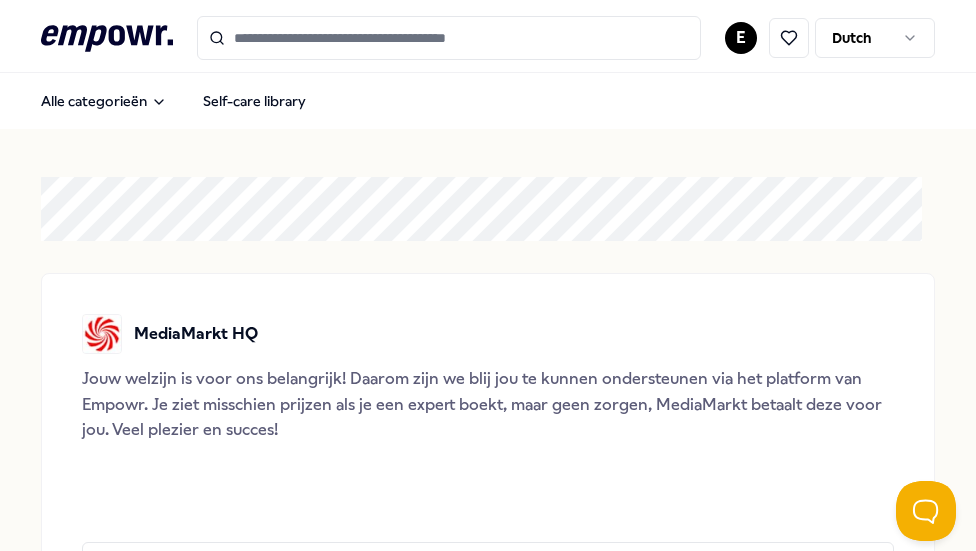 scroll, scrollTop: 0, scrollLeft: 0, axis: both 